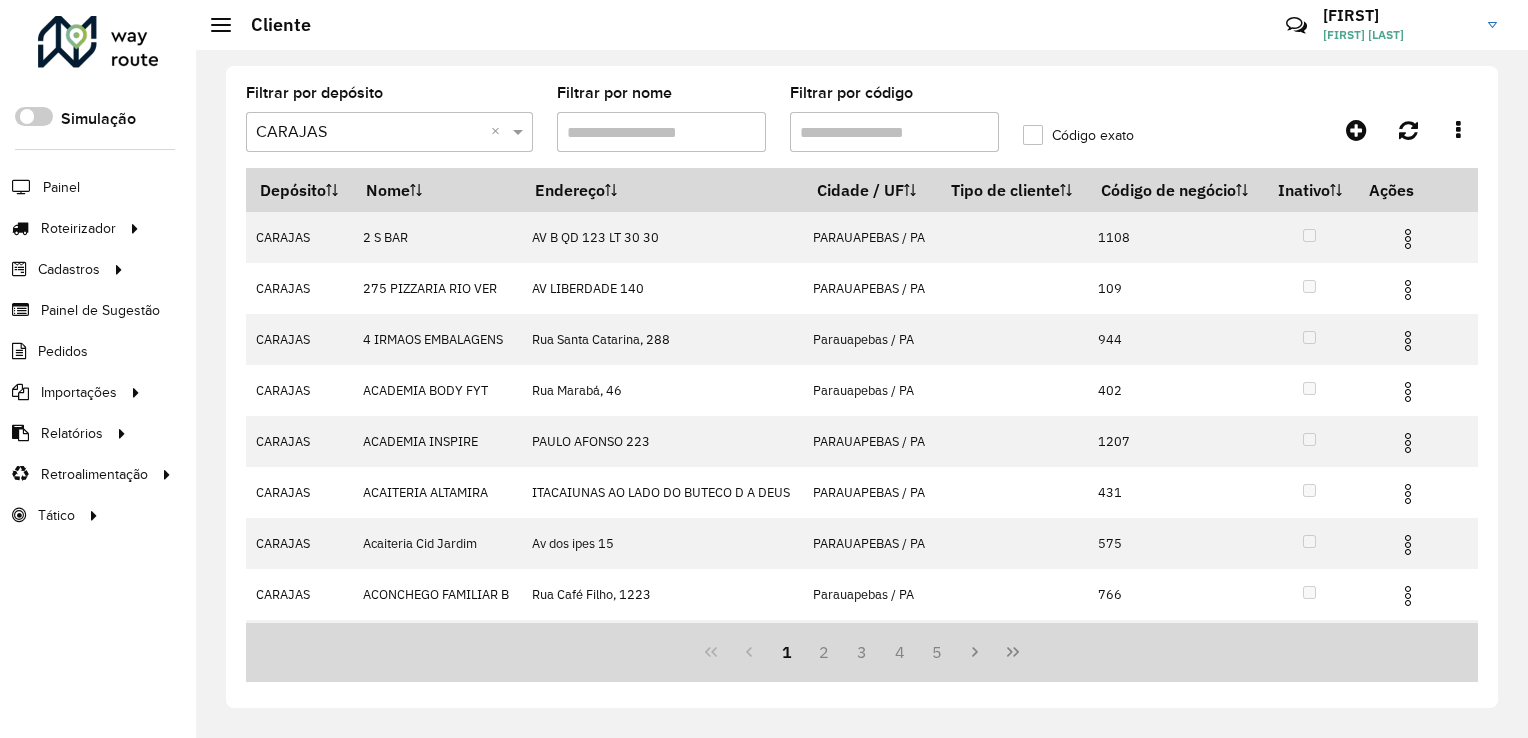 scroll, scrollTop: 0, scrollLeft: 0, axis: both 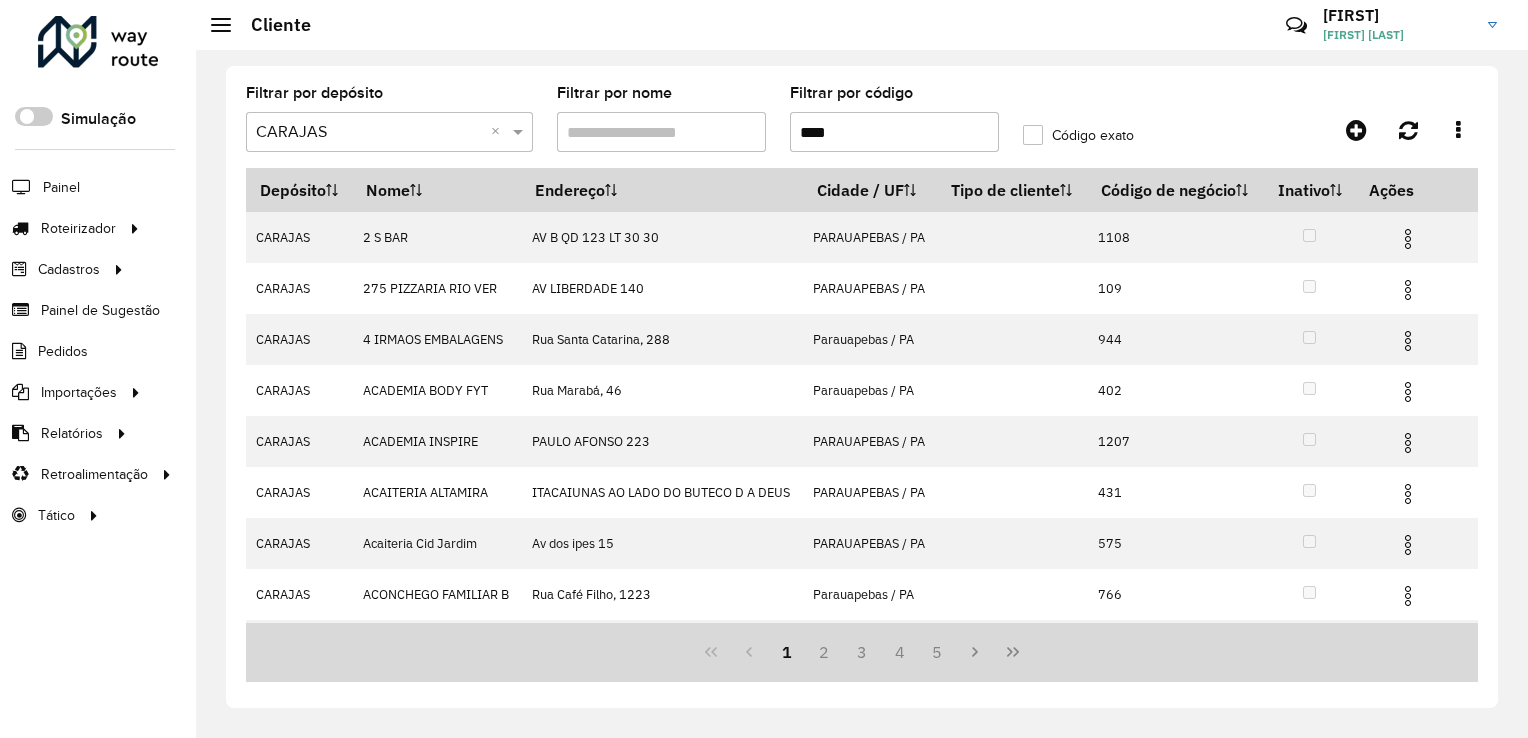 type on "****" 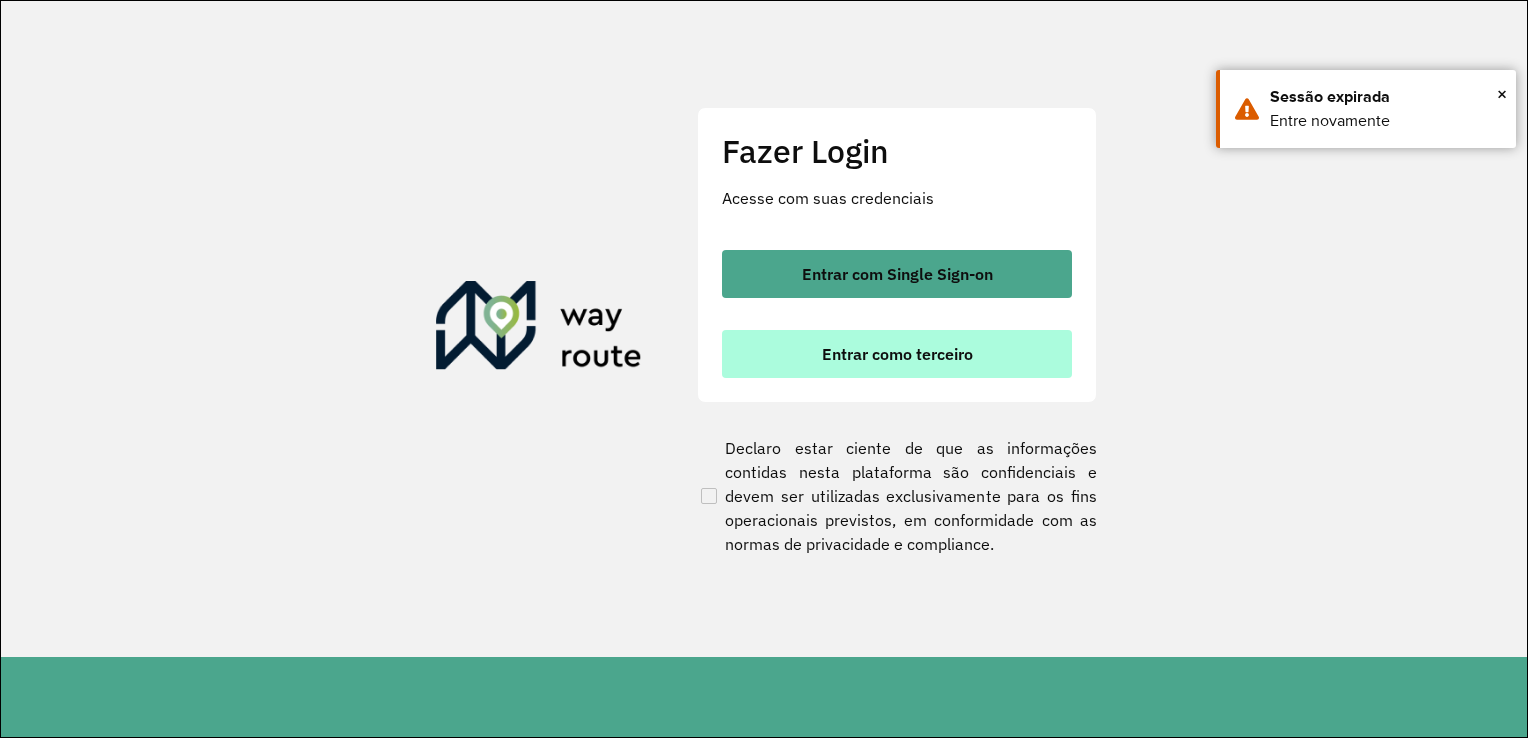 click on "Entrar como terceiro" at bounding box center [897, 354] 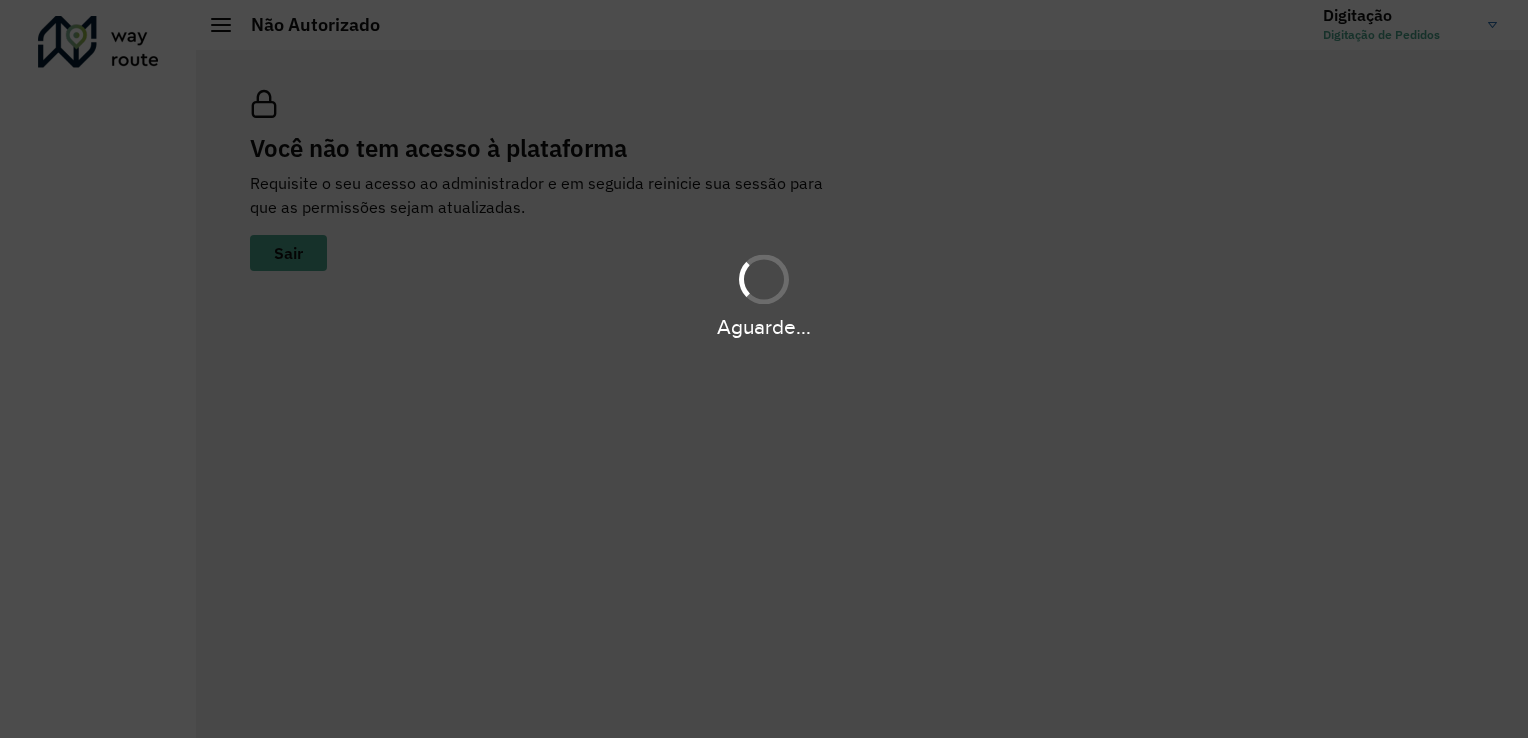 scroll, scrollTop: 0, scrollLeft: 0, axis: both 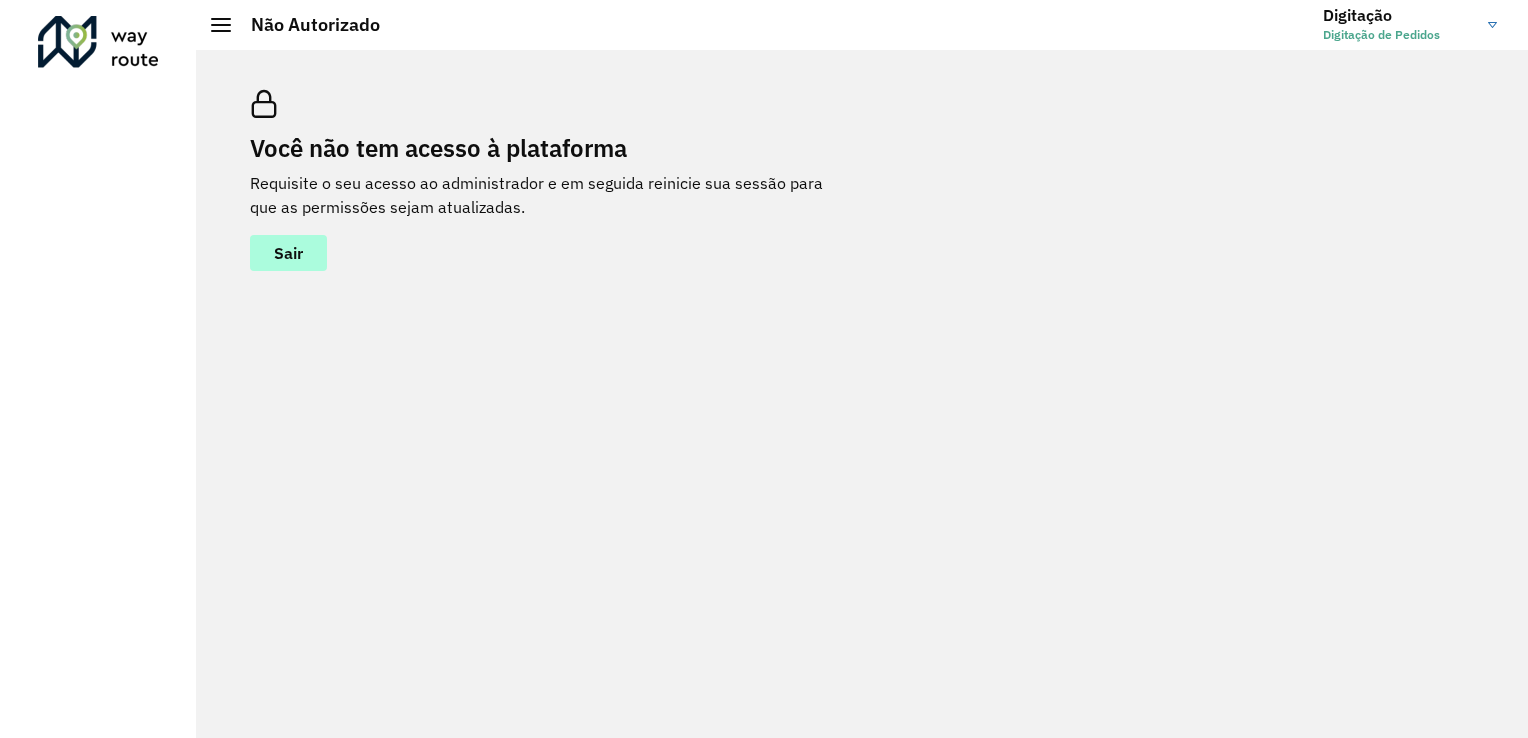 click on "Sair" at bounding box center [288, 253] 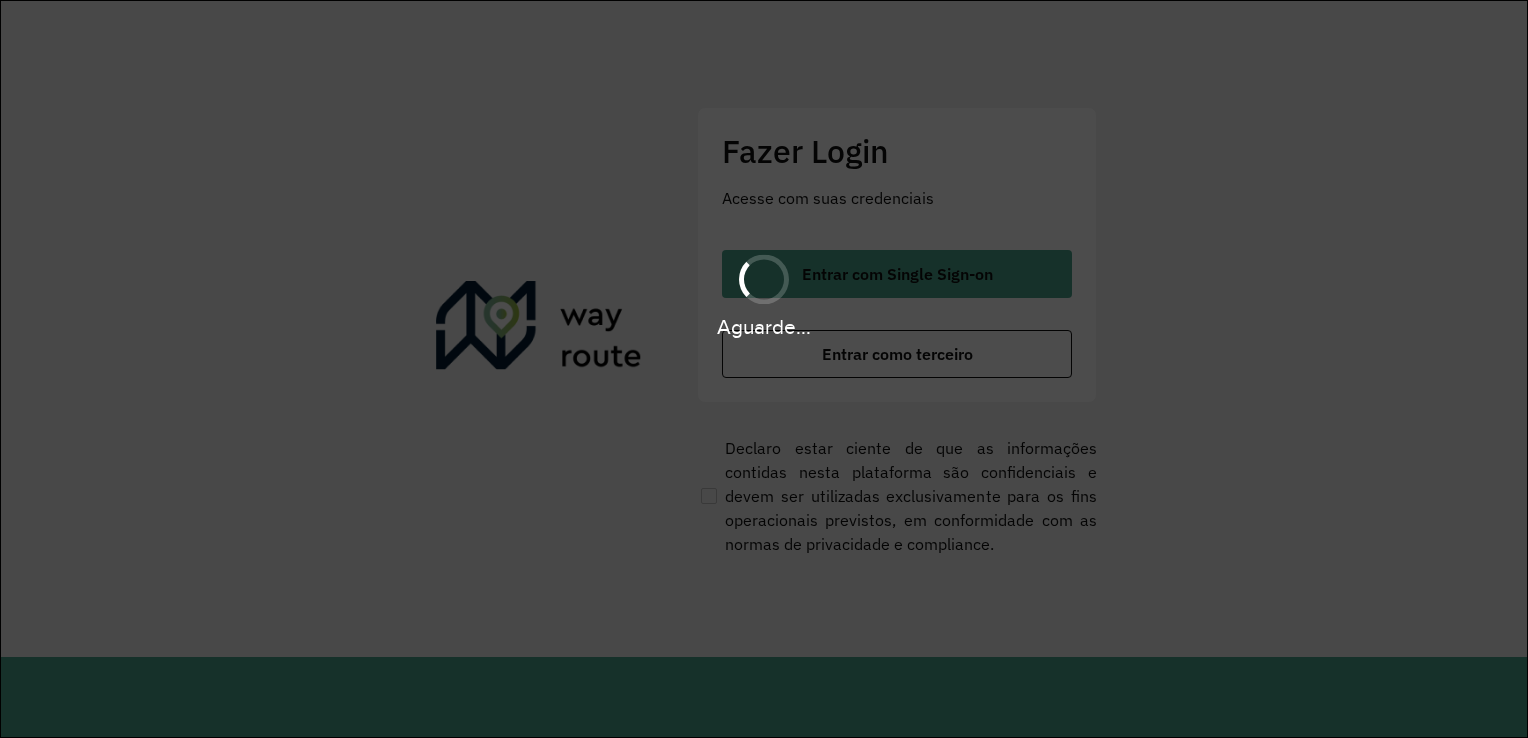 scroll, scrollTop: 0, scrollLeft: 0, axis: both 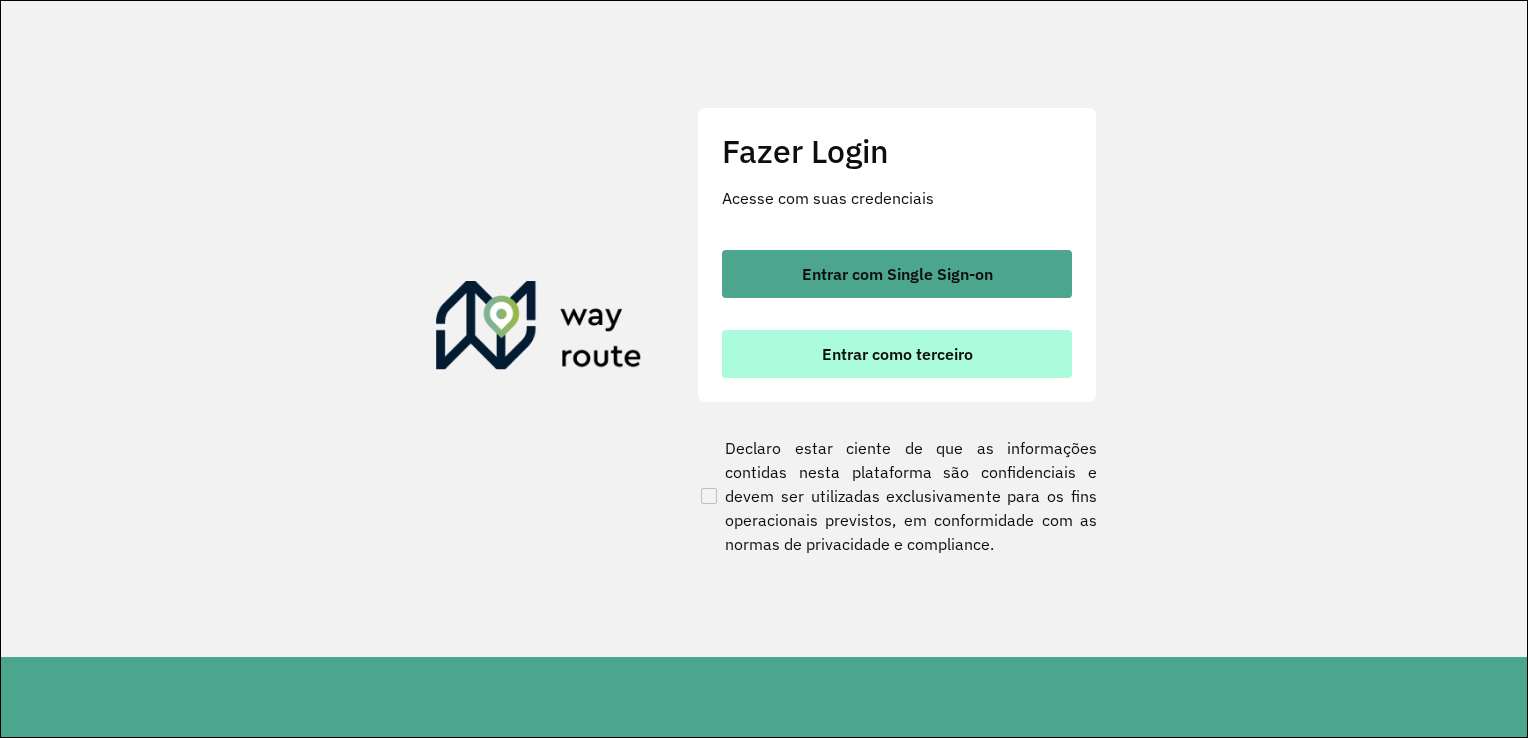 click on "Entrar como terceiro" at bounding box center (897, 354) 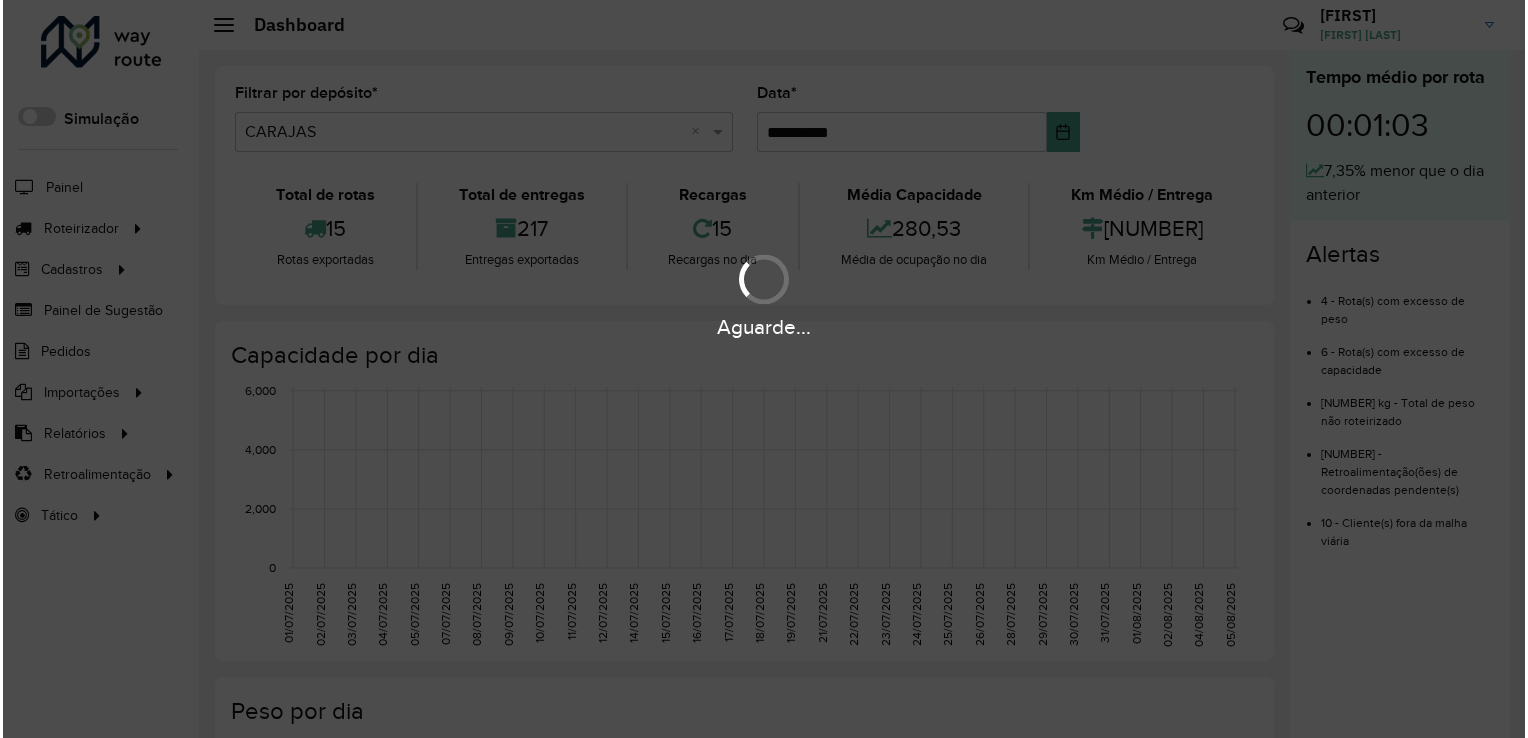scroll, scrollTop: 0, scrollLeft: 0, axis: both 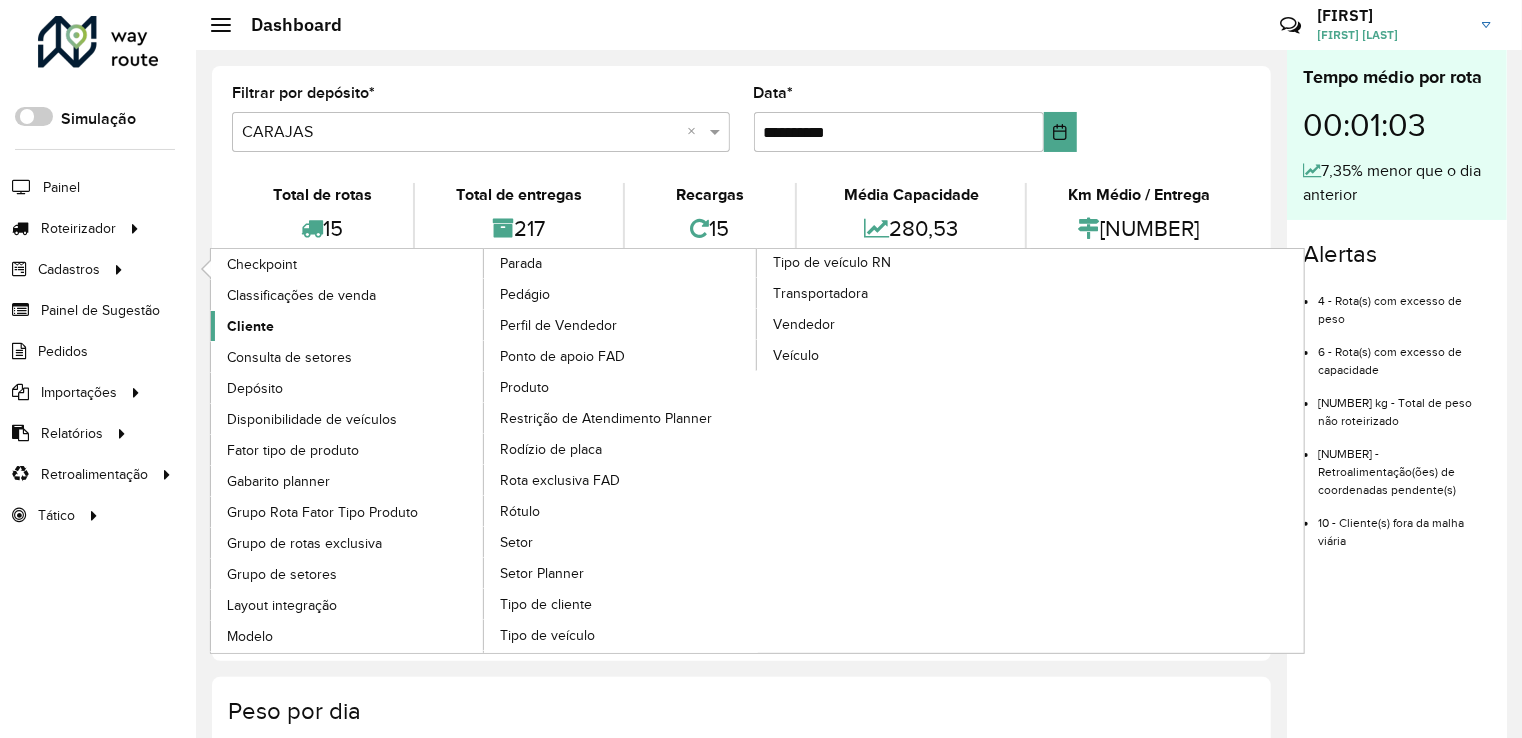 click on "Cliente" 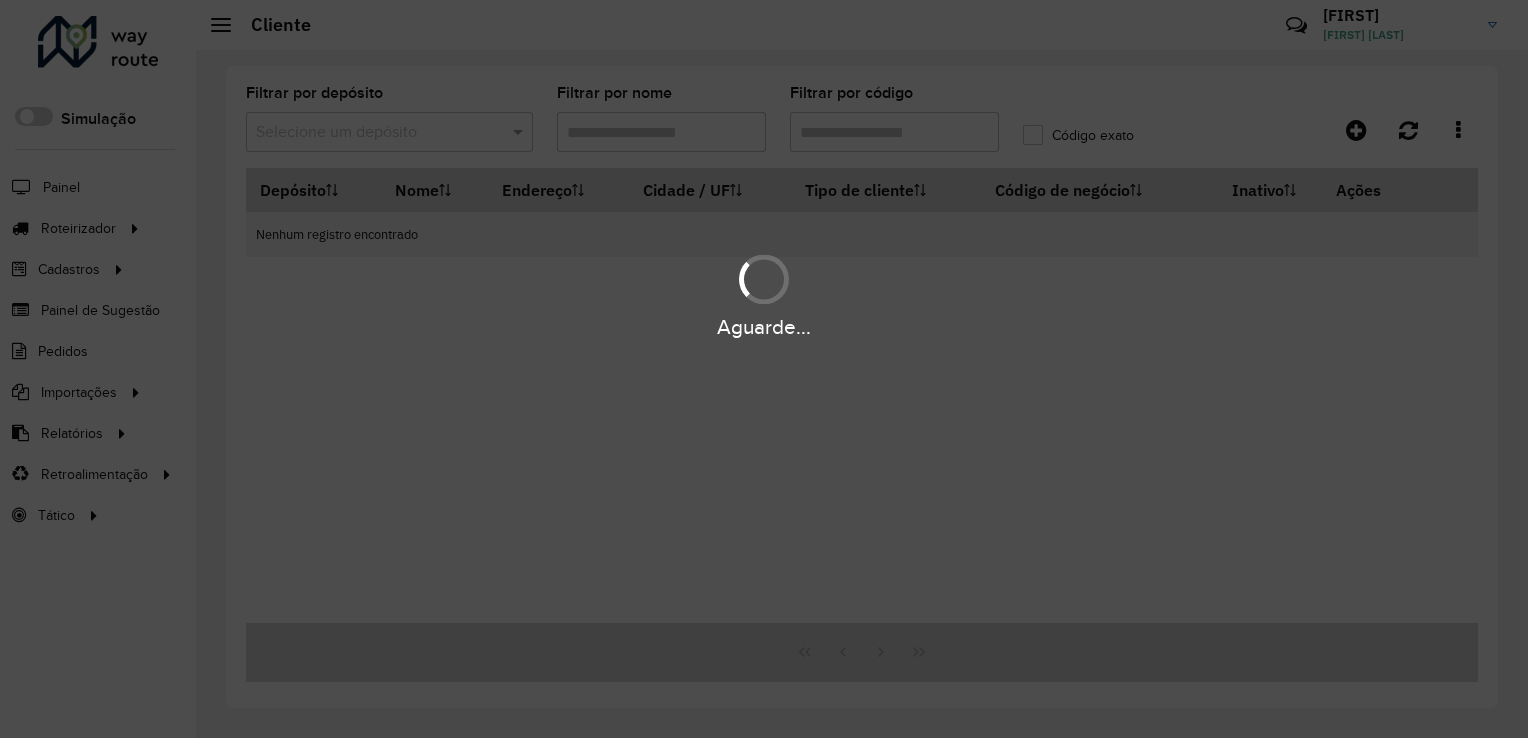 type on "****" 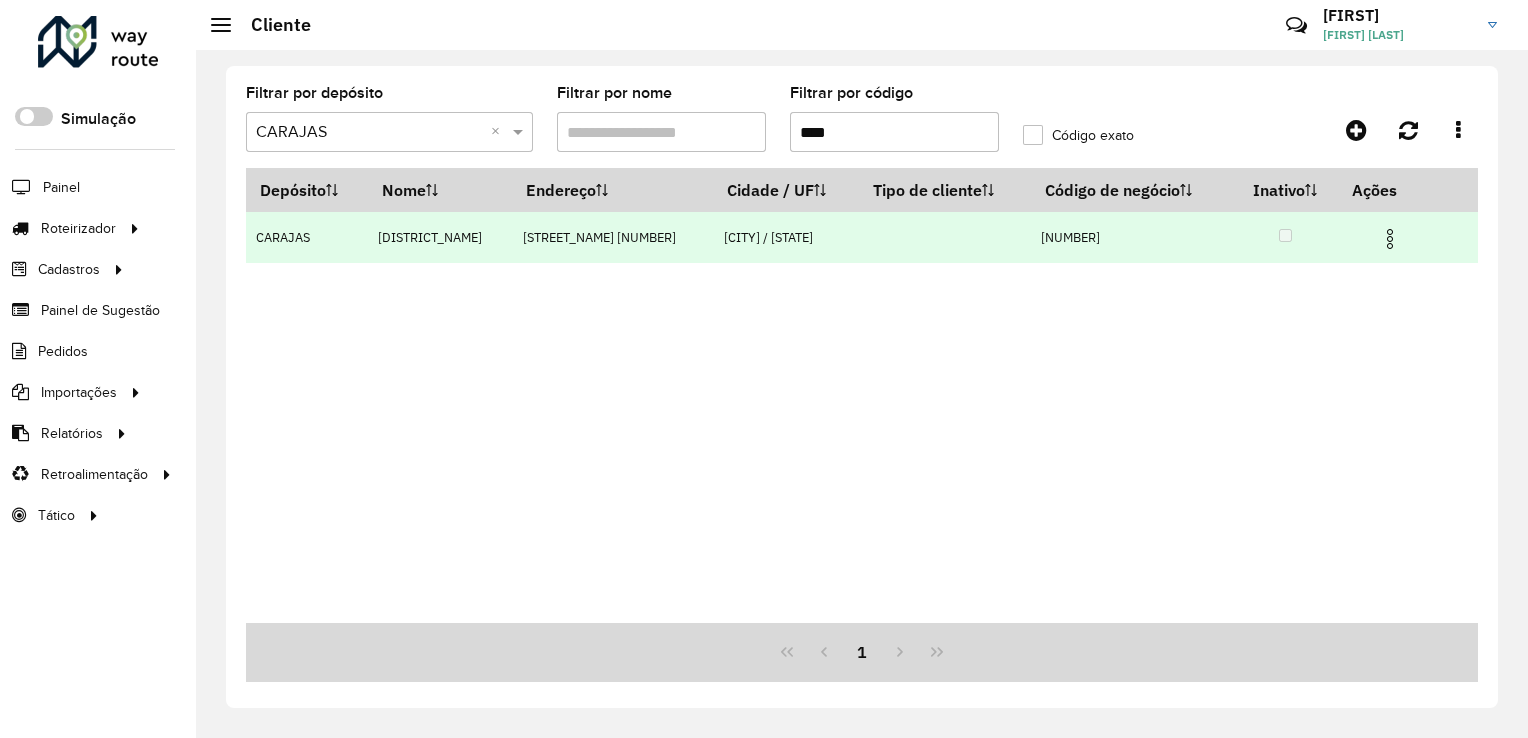 click at bounding box center (1390, 239) 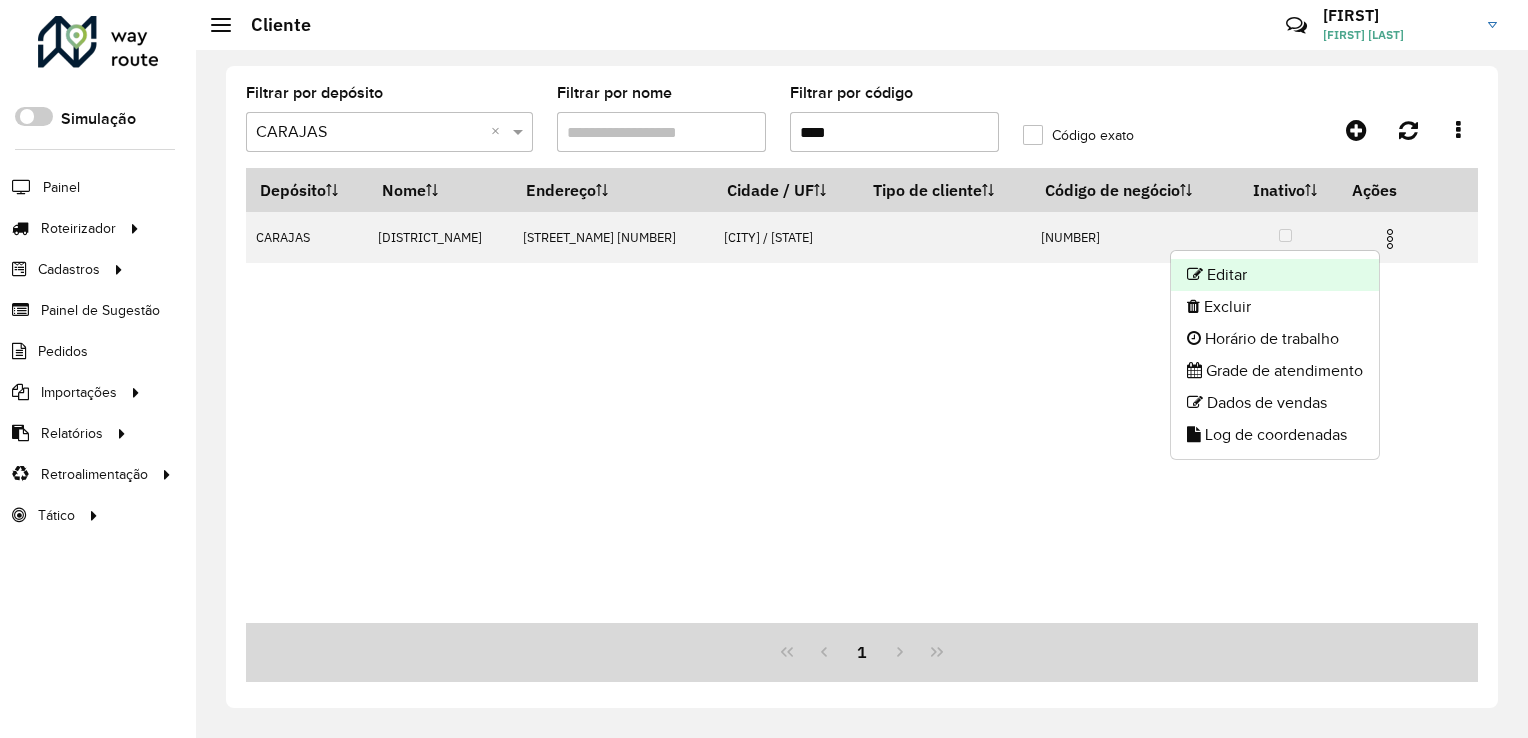 click on "Editar" 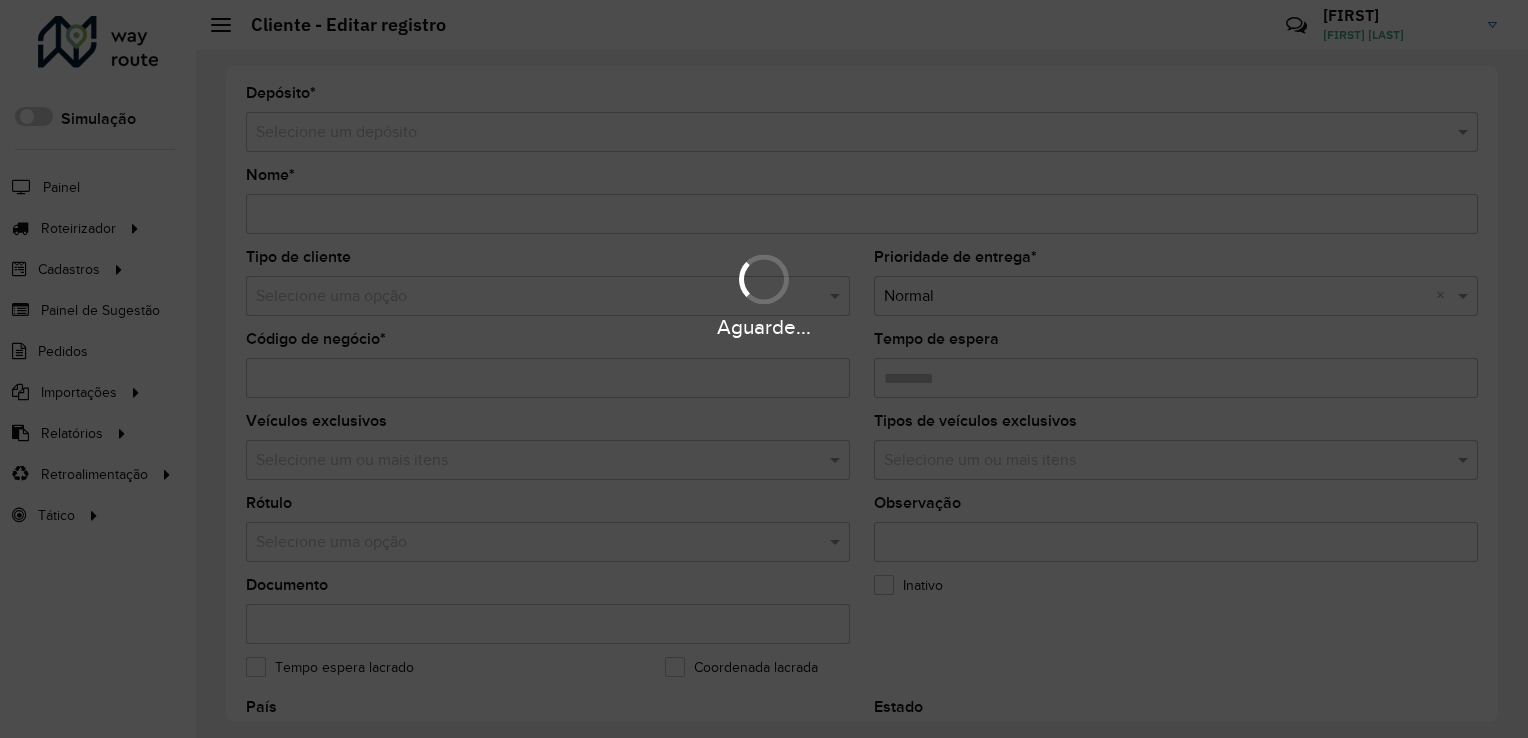 type on "**********" 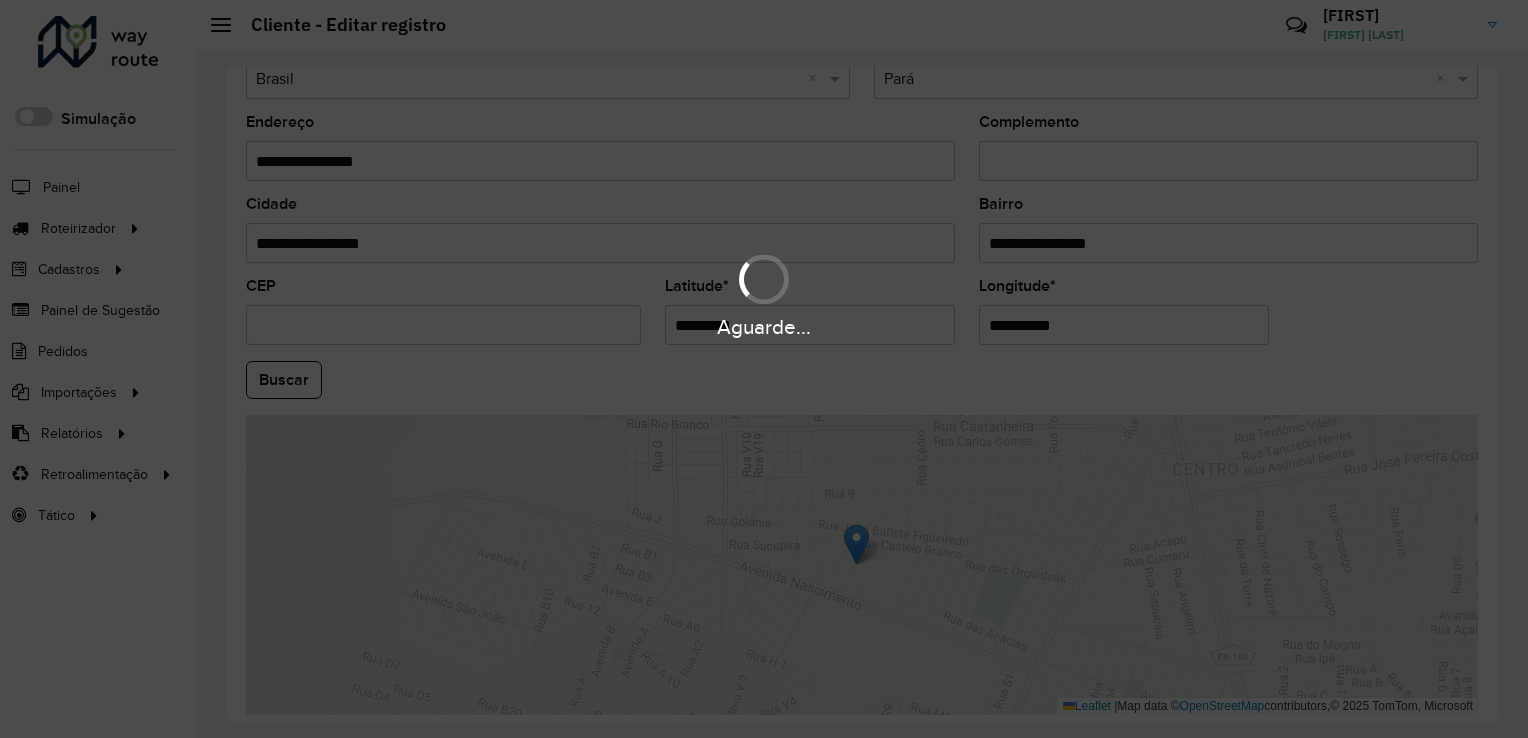scroll, scrollTop: 741, scrollLeft: 0, axis: vertical 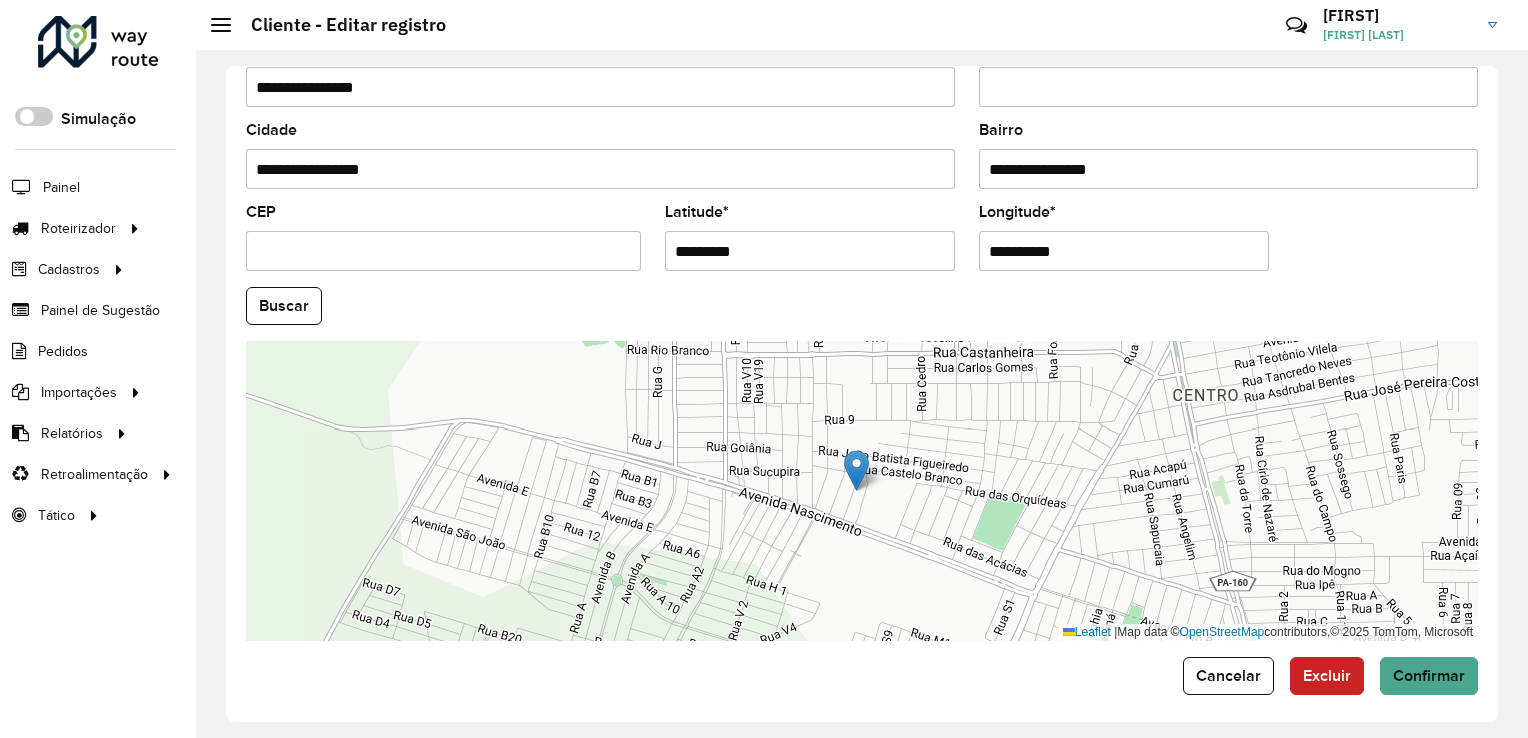 drag, startPoint x: 764, startPoint y: 249, endPoint x: 648, endPoint y: 248, distance: 116.00431 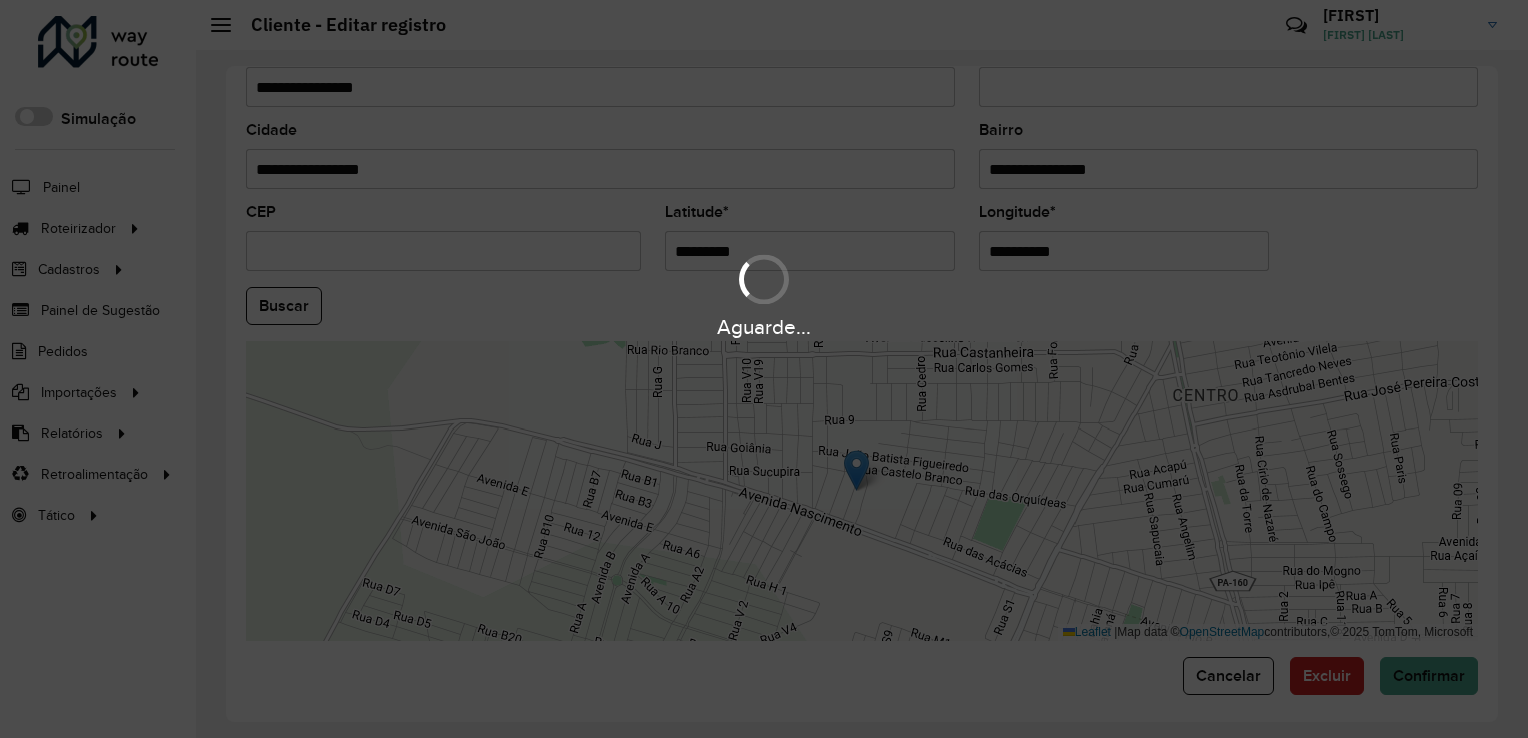 drag, startPoint x: 1081, startPoint y: 246, endPoint x: 947, endPoint y: 275, distance: 137.10216 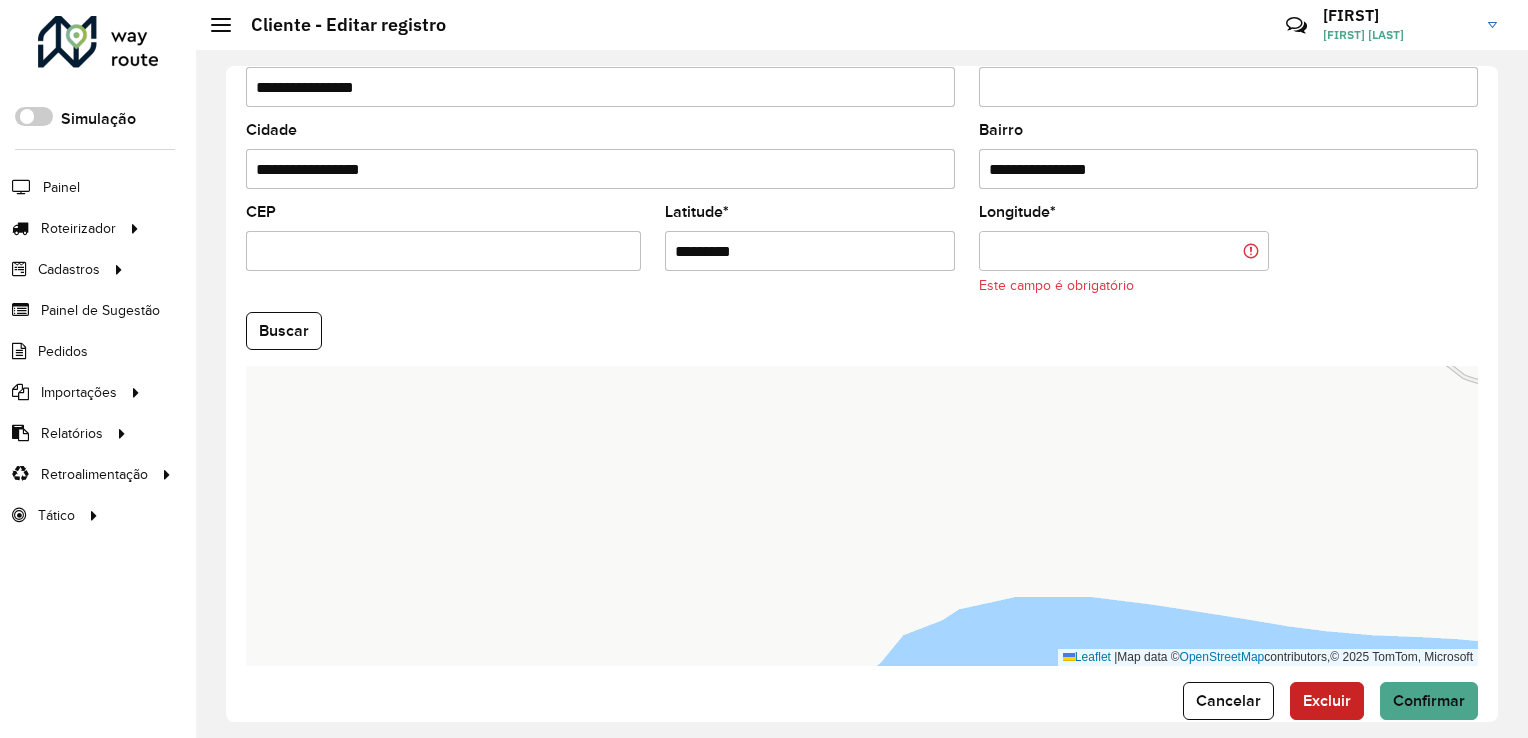 paste on "**********" 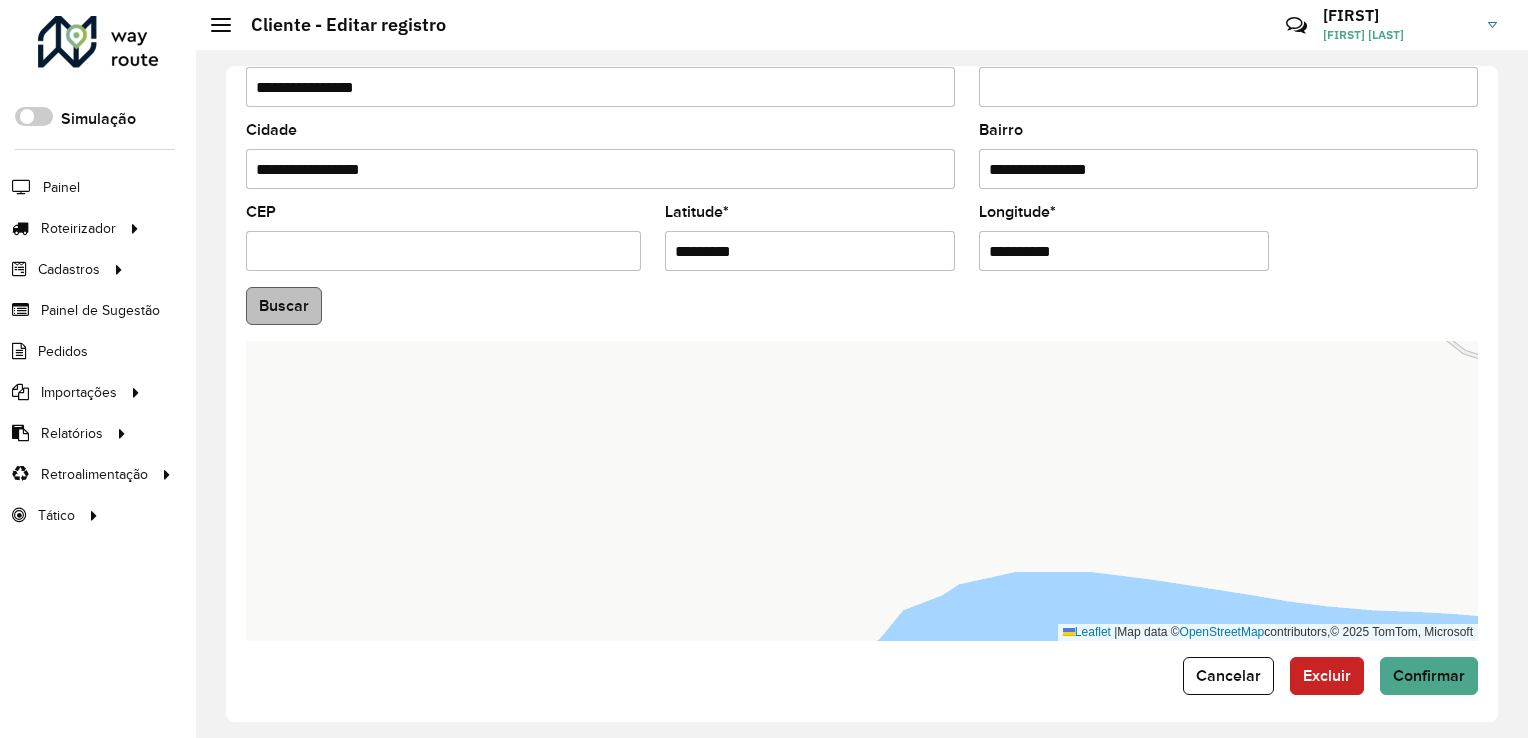 type on "**********" 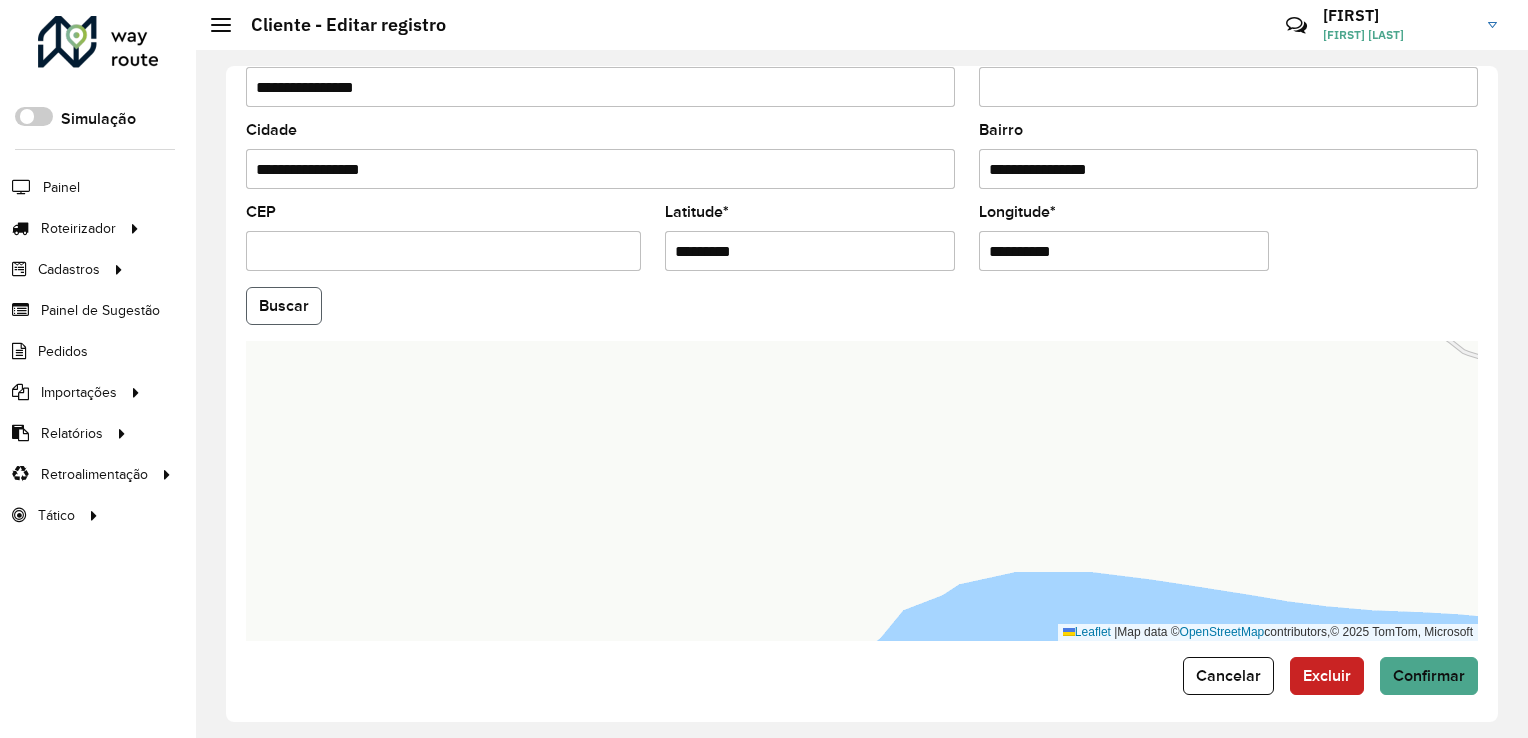 click on "Aguarde...  Pop-up bloqueado!  Seu navegador bloqueou automáticamente a abertura de uma nova janela.   Acesse as configurações e adicione o endereço do sistema a lista de permissão.   Fechar  Roteirizador AmbevTech Simulação Painel Roteirizador Entregas Vendas Cadastros Checkpoint Classificações de venda Cliente Consulta de setores Depósito Disponibilidade de veículos Fator tipo de produto Gabarito planner Grupo Rota Fator Tipo Produto Grupo de rotas exclusiva Grupo de setores Layout integração Modelo Parada Pedágio Perfil de Vendedor Ponto de apoio FAD Produto Restrição de Atendimento Planner Rodízio de placa Rota exclusiva FAD Rótulo Setor Setor Planner Tipo de cliente Tipo de veículo Tipo de veículo RN Transportadora Vendedor Veículo Painel de Sugestão Pedidos Importações Classificação e volume de venda Clientes Fator tipo produto Gabarito planner Grade de atendimento Janela de atendimento Localização Pedidos Restrição de Atendimento Planner Tempo de espera Vendedor Veículos" at bounding box center (764, 369) 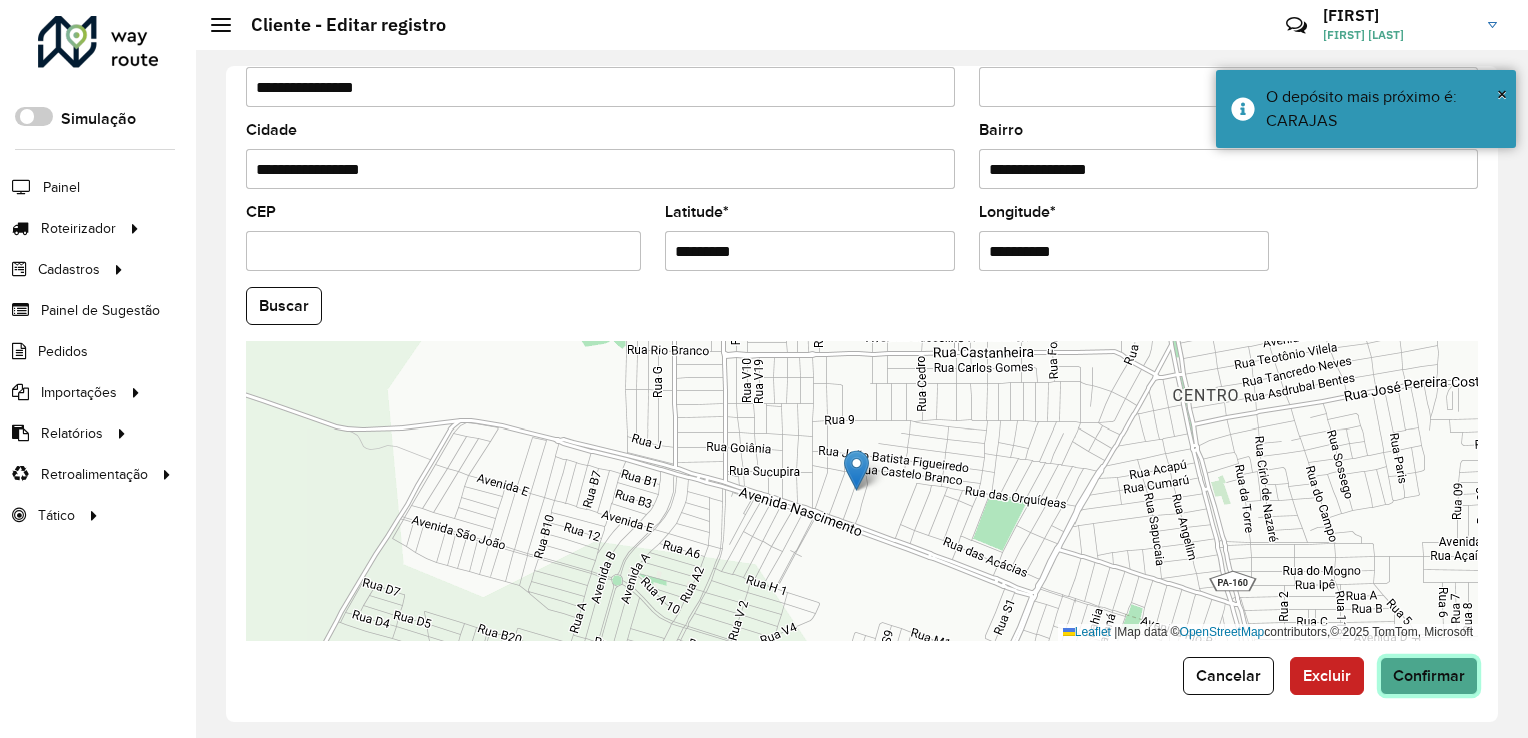 click on "Confirmar" 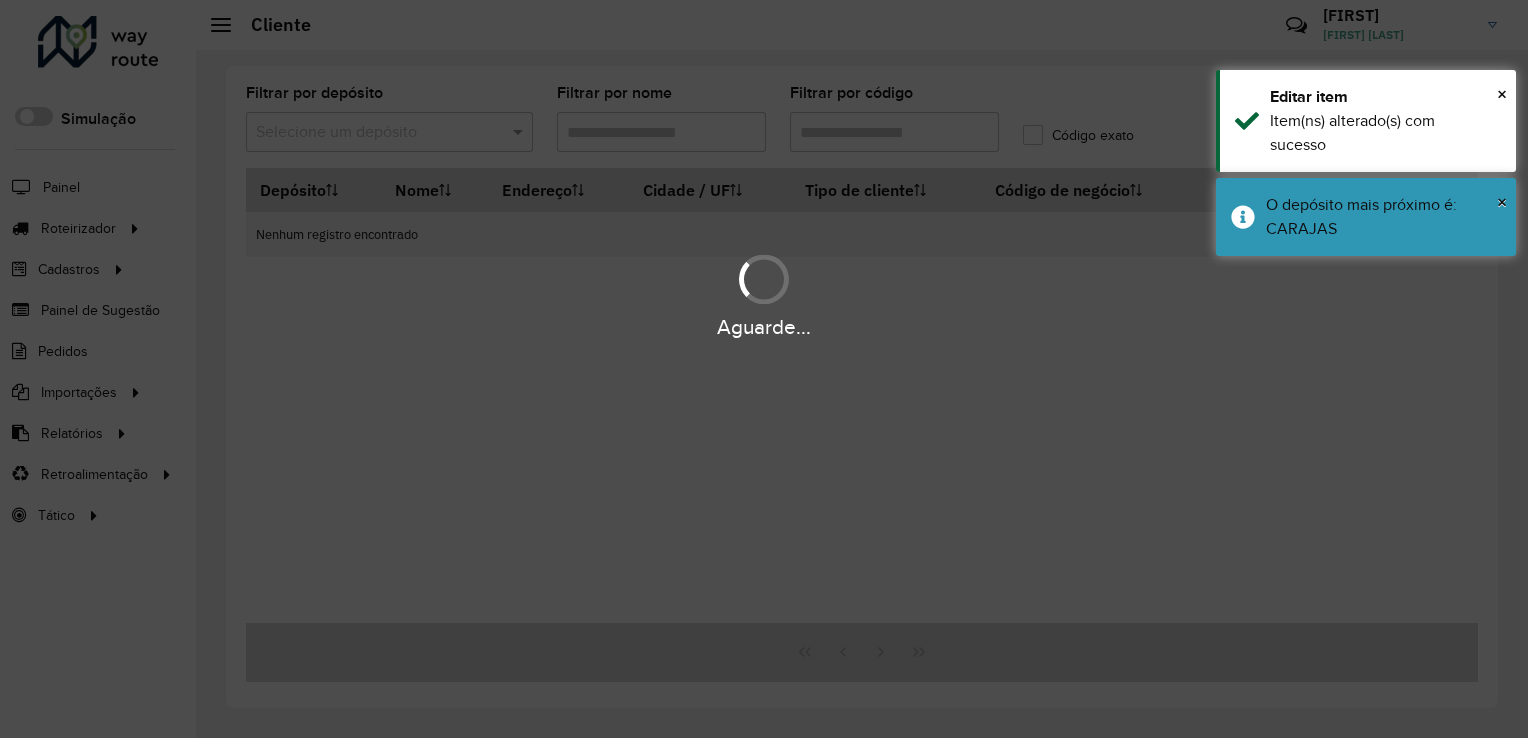 type on "****" 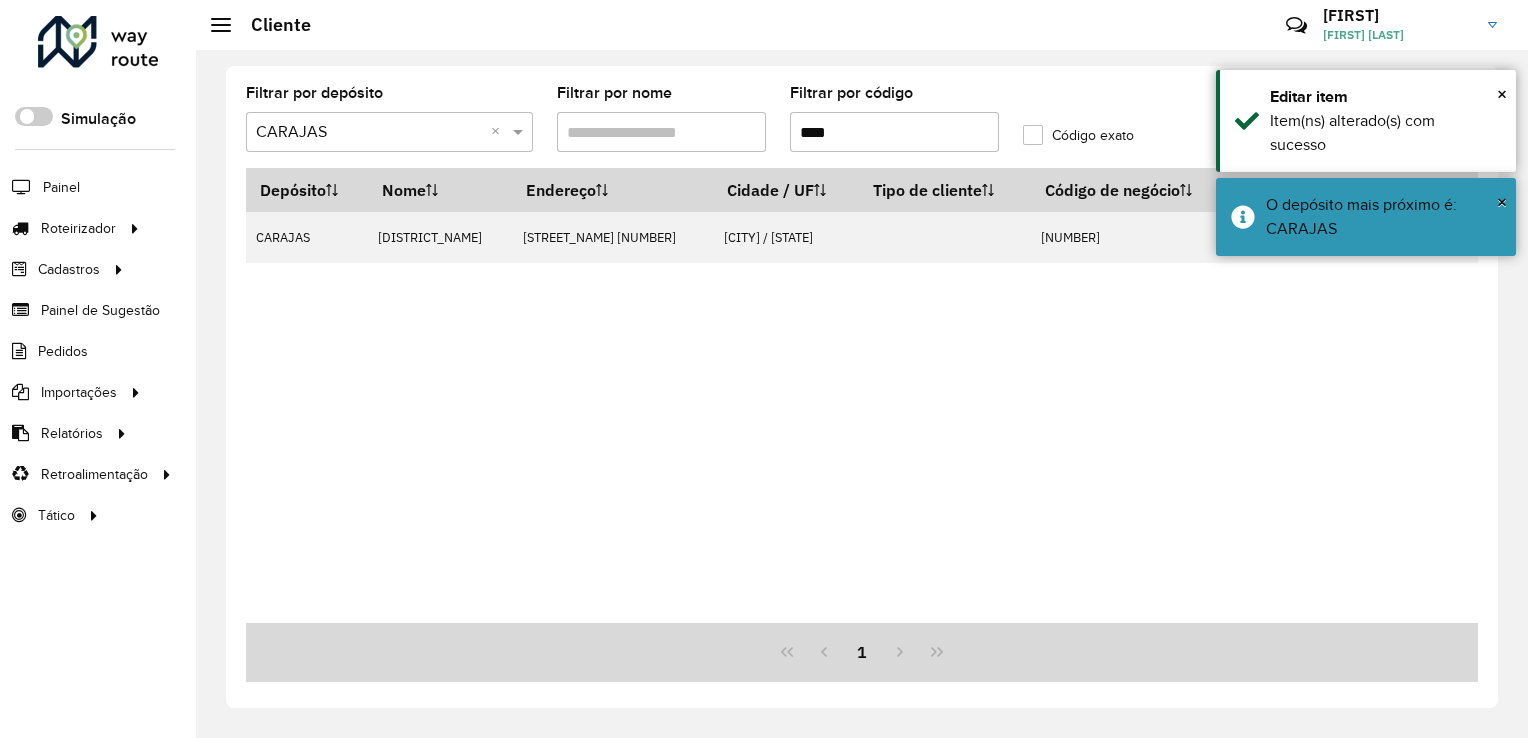 drag, startPoint x: 834, startPoint y: 141, endPoint x: 764, endPoint y: 158, distance: 72.03471 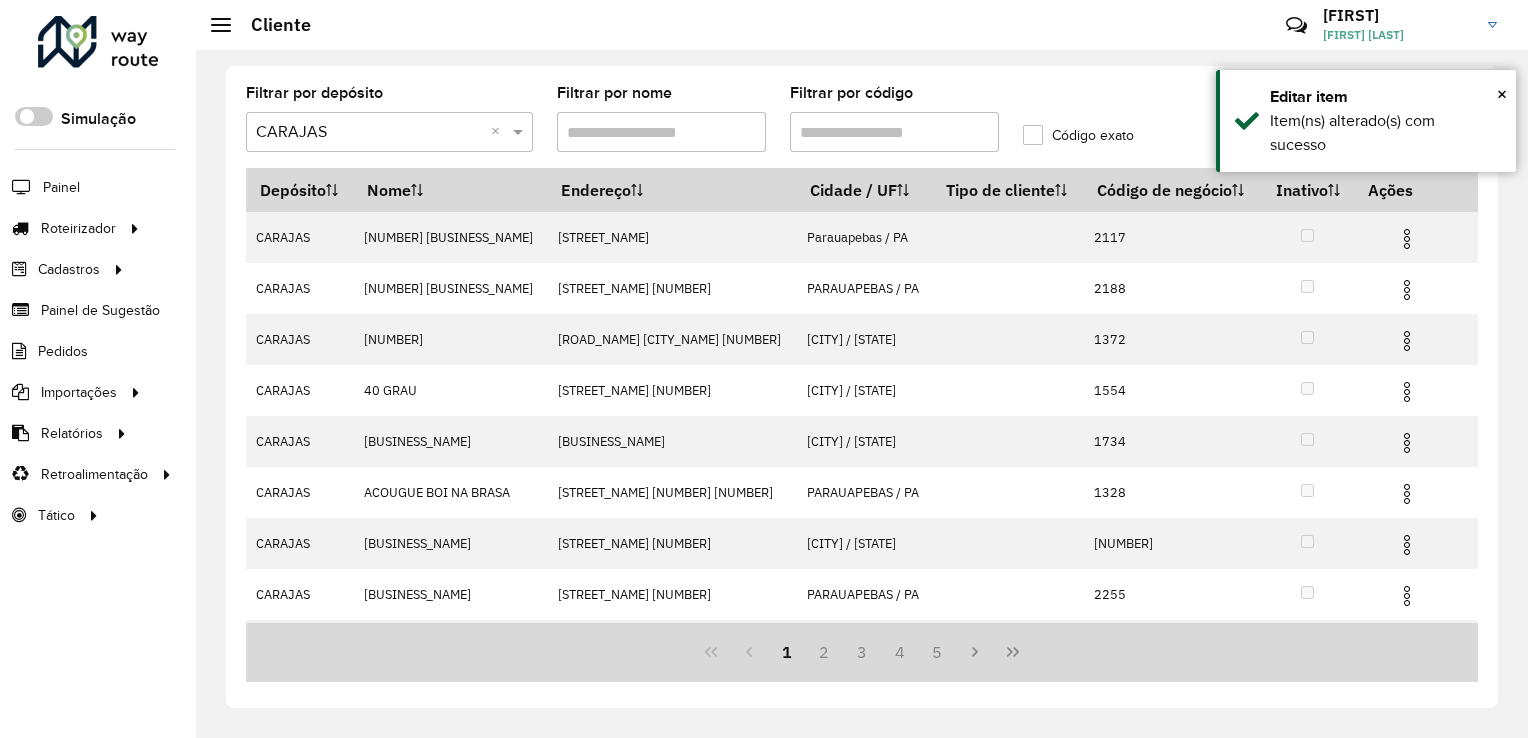 type 